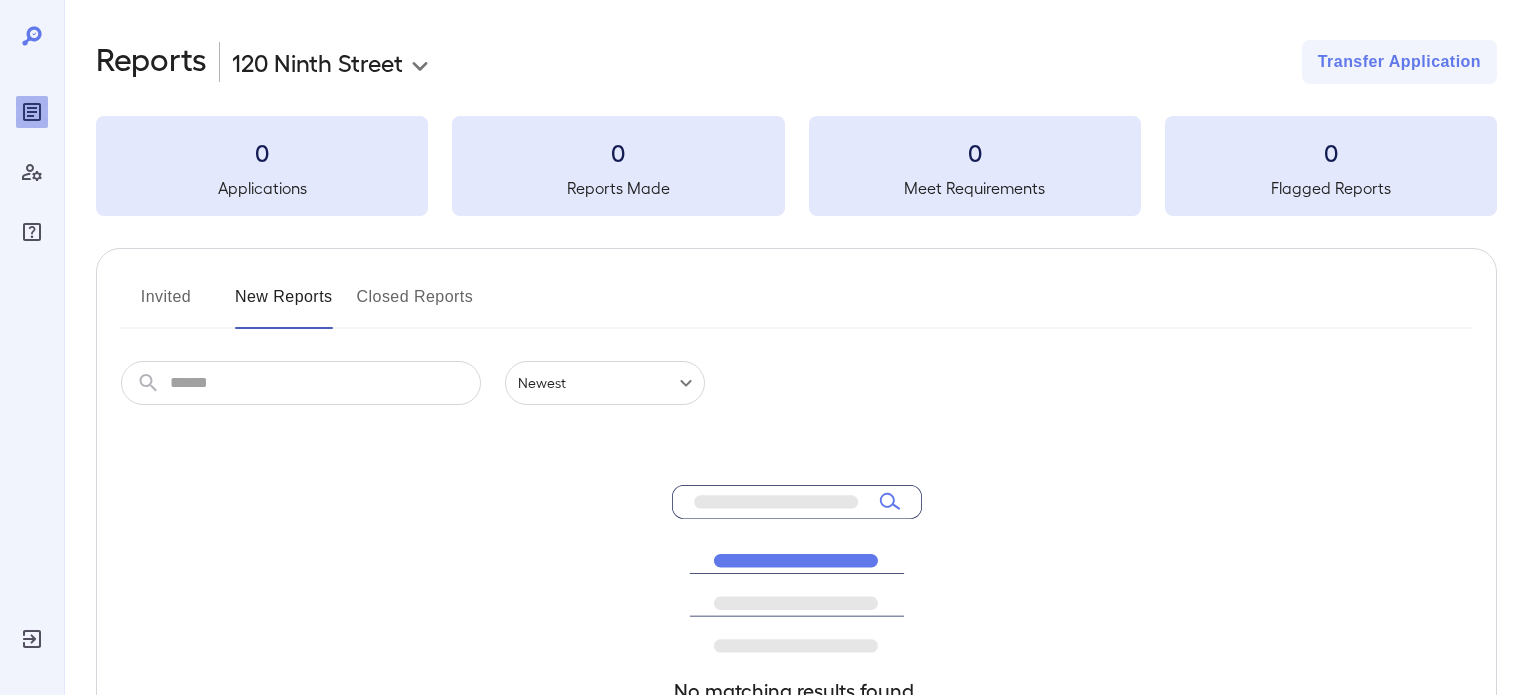 scroll, scrollTop: 0, scrollLeft: 0, axis: both 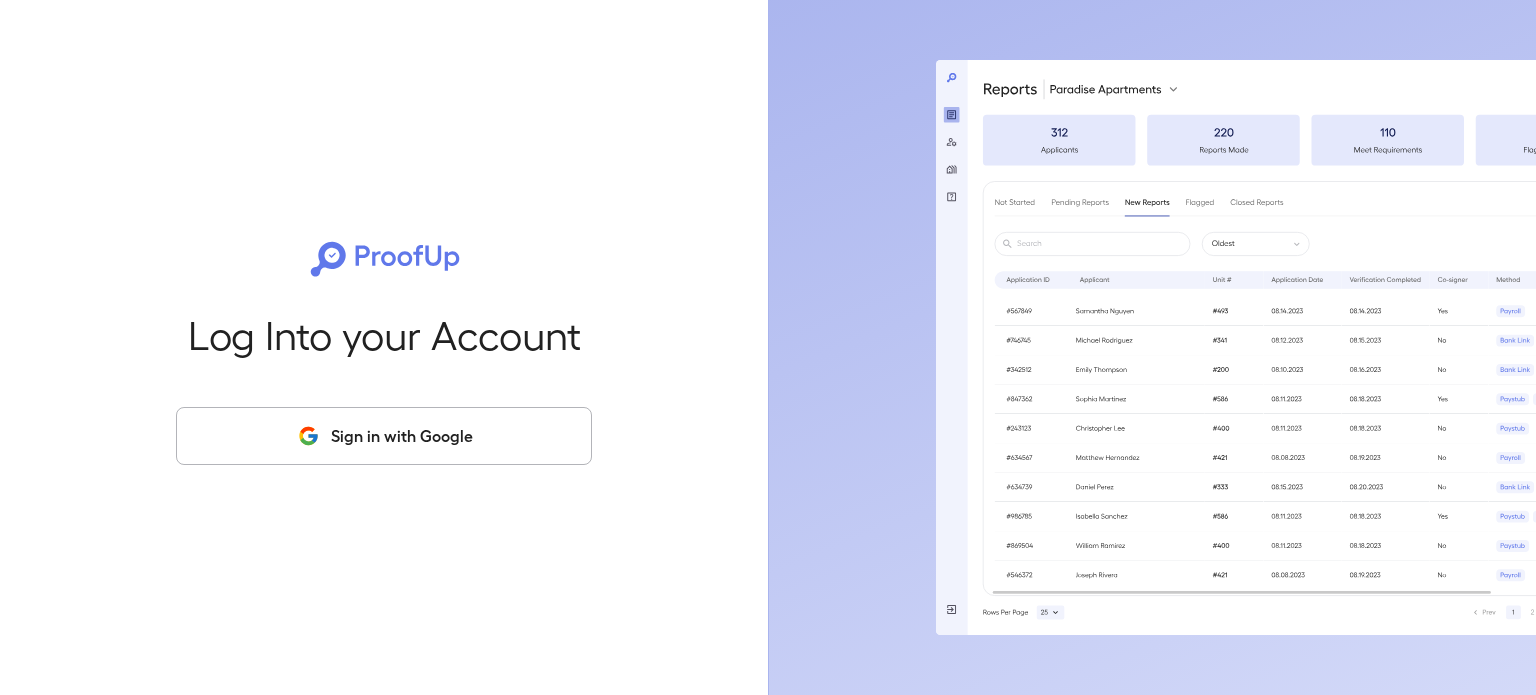 click on "Sign in with Google" at bounding box center (384, 436) 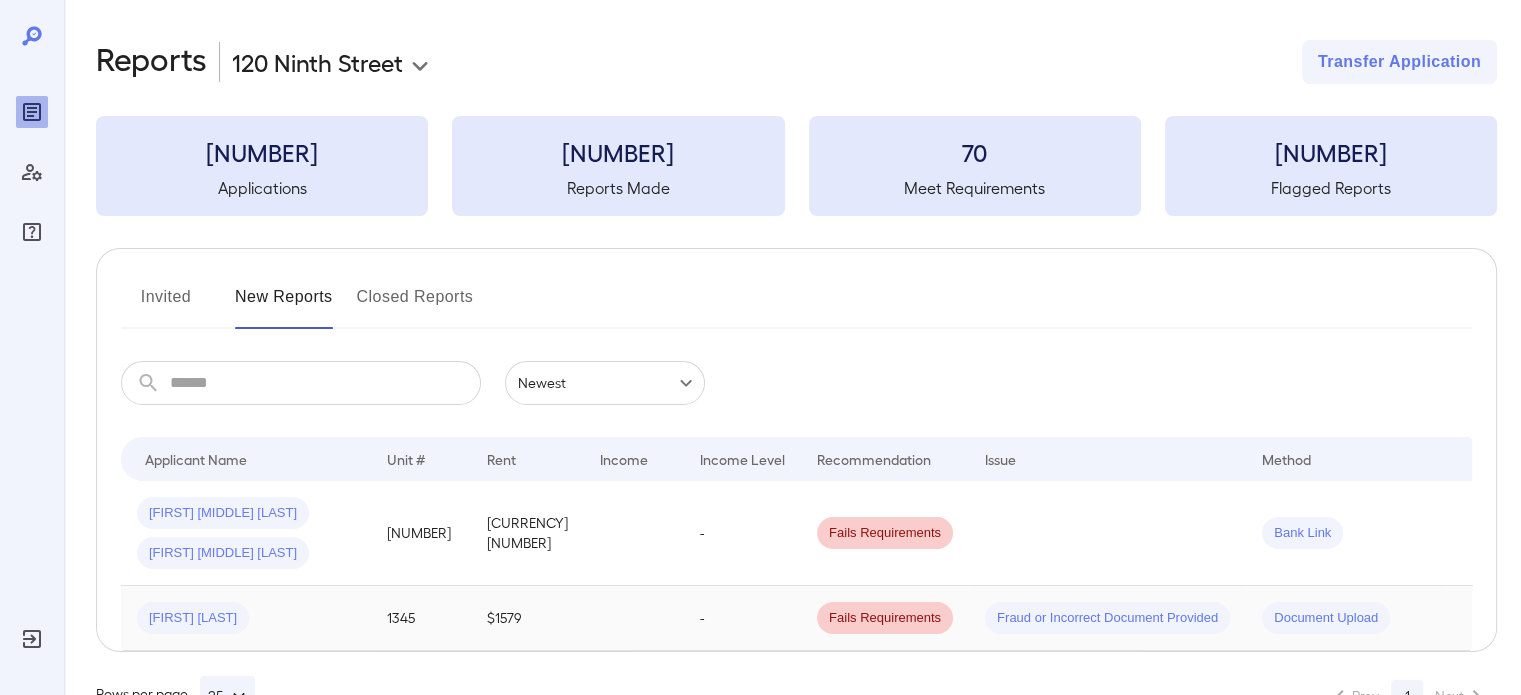 click on "Fails Requirements" at bounding box center (885, 618) 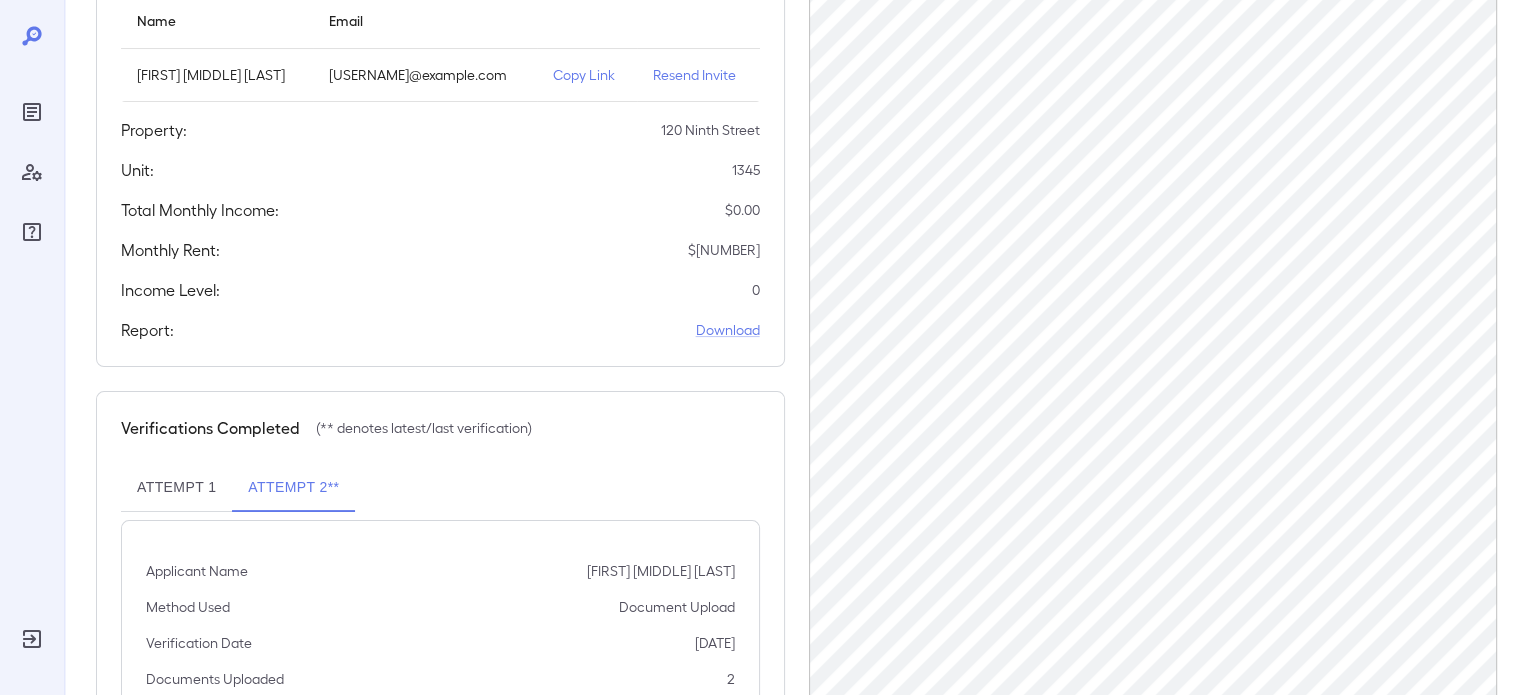 scroll, scrollTop: 415, scrollLeft: 0, axis: vertical 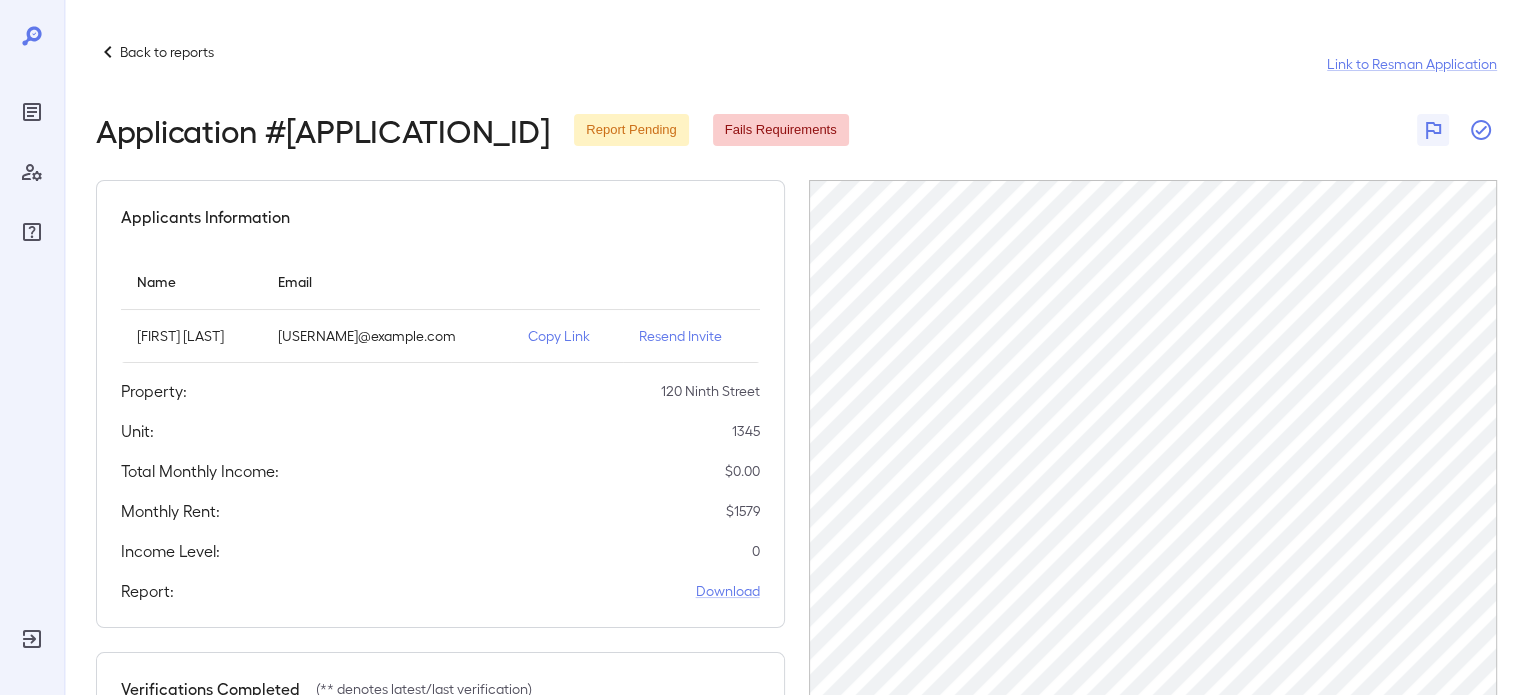 click 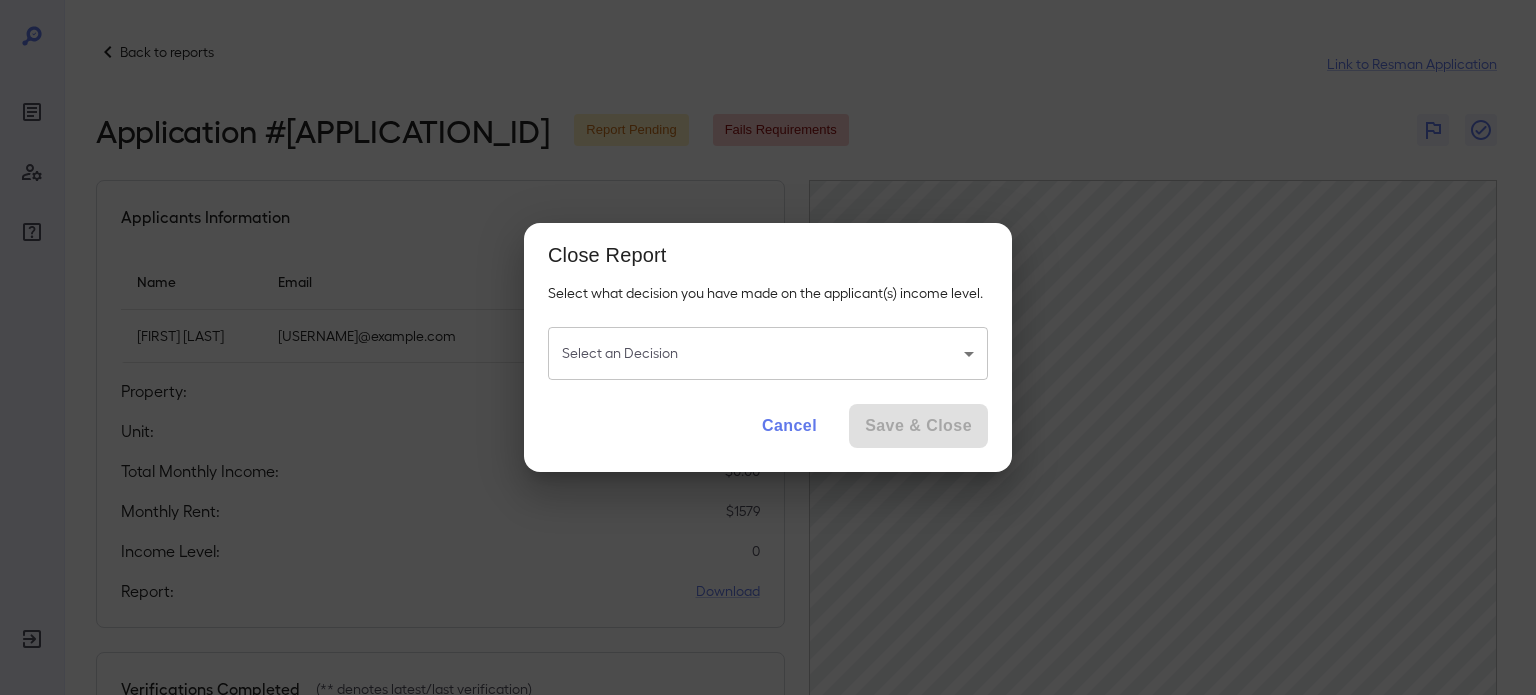 click on "Back to reports Link to Resman Application Application # [APPLICATION_ID] Report Pending Fails Requirements Applicants Information Name Email [USERNAME]@example.com Copy Link Resend Invite Property:   [NUMBER] [STREET] Unit:   [NUMBER] Total Monthly Income:   $ 0.00 Monthly Rent:   $ [NUMBER] Income Level:   0 Report:   Download Verifications Completed (** denotes latest/last verification) Attempt 1 Attempt 2** Applicant Name [FIRST] [LAST] Method Used Document Upload Verification Date [DATE] Documents Uploaded 2 Invalid Docs Count 2 Scanned Docs Count 0 Close Report Select what decision you have made on the applicant(s) income level. Select an Decision ​ Select an Decision Cancel Save & Close" at bounding box center (768, 347) 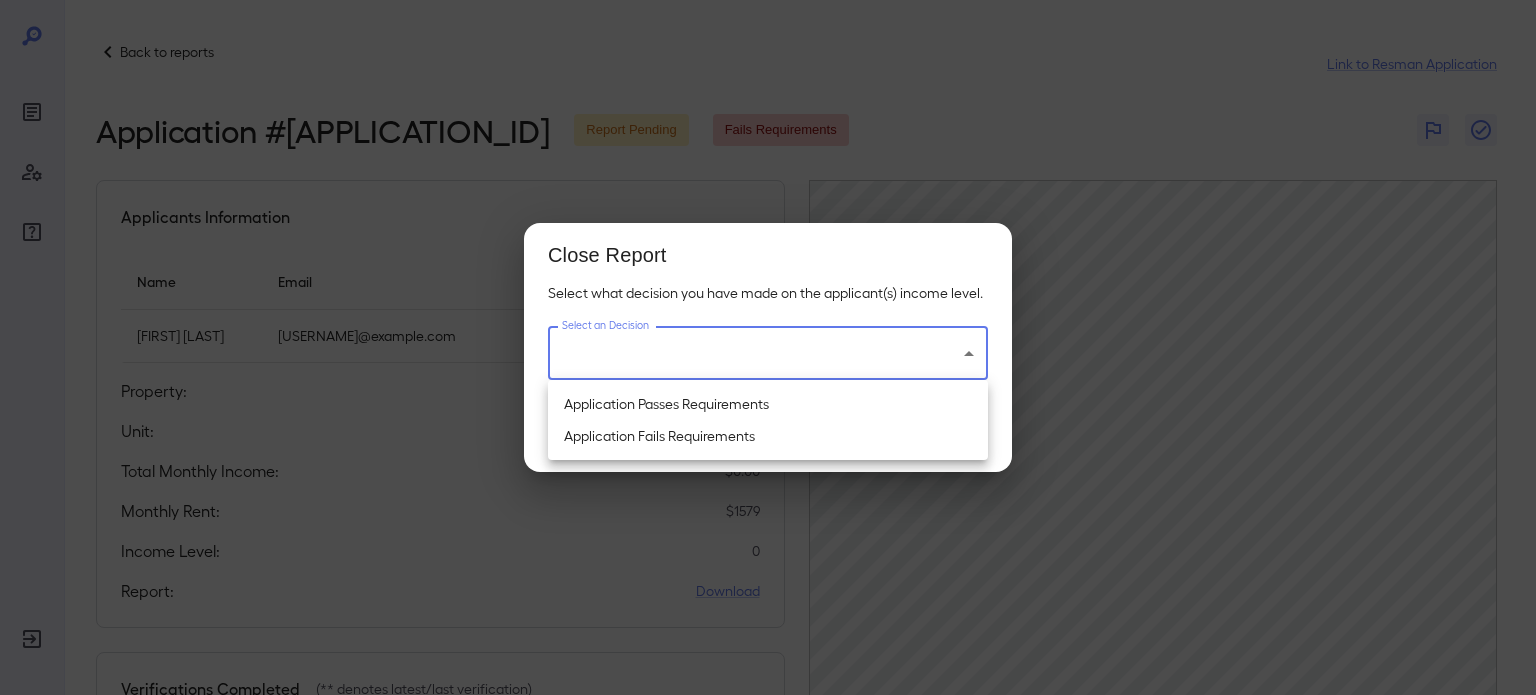 click on "Application Passes Requirements" at bounding box center (768, 404) 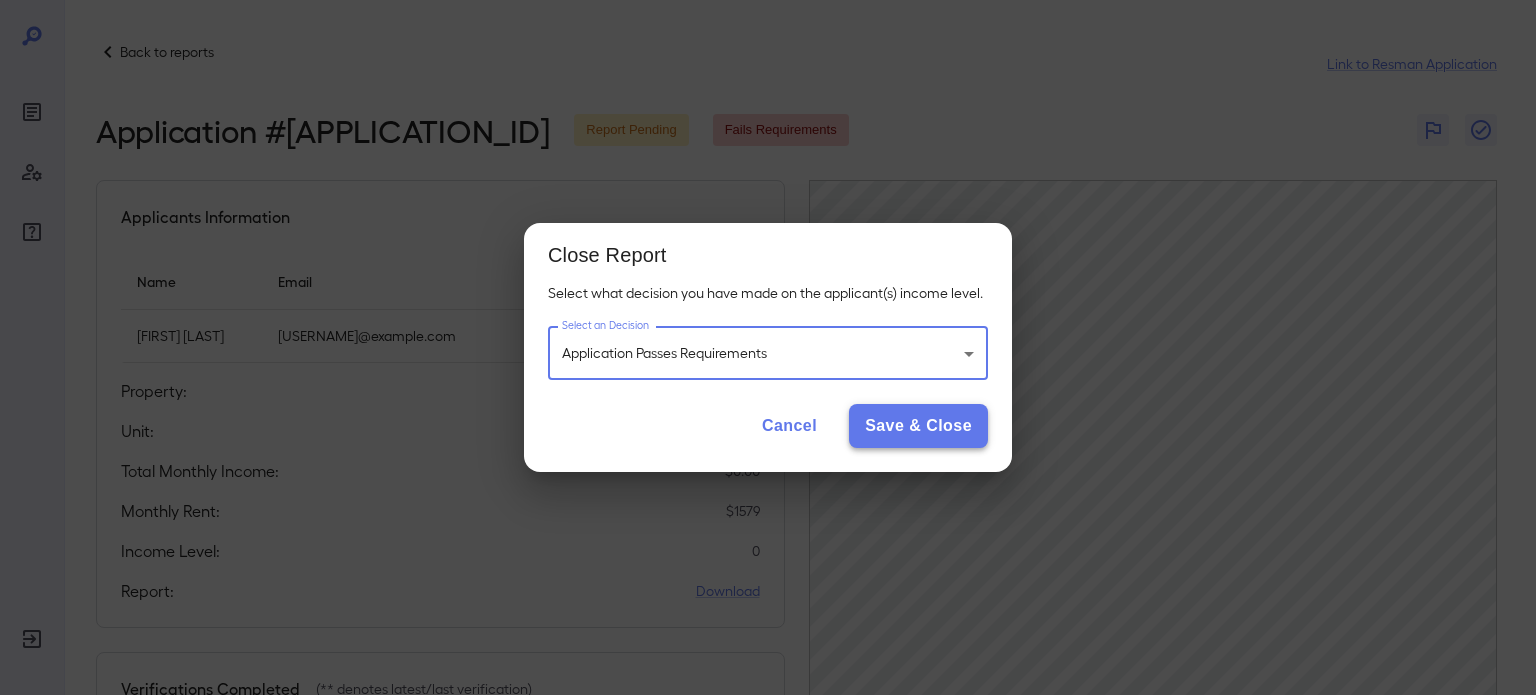 click on "Save & Close" at bounding box center (918, 426) 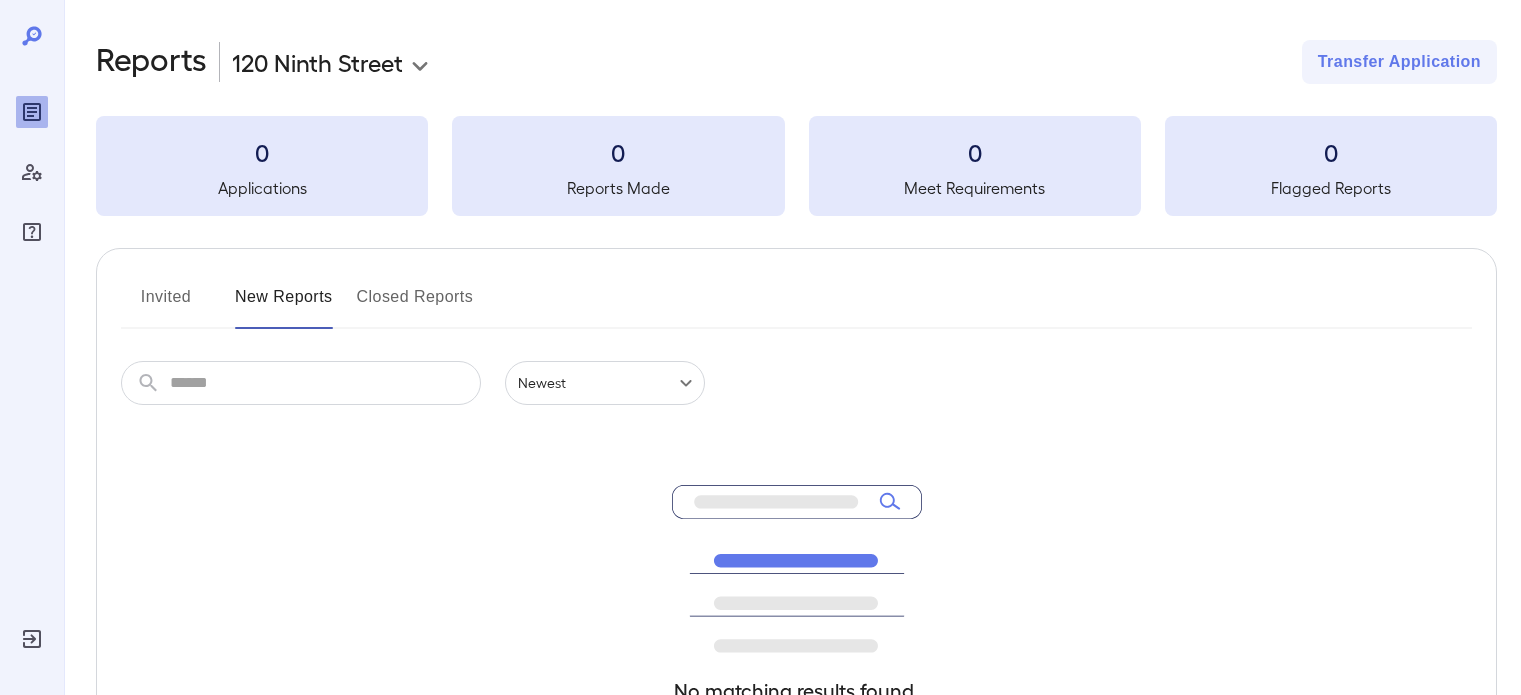 scroll, scrollTop: 0, scrollLeft: 0, axis: both 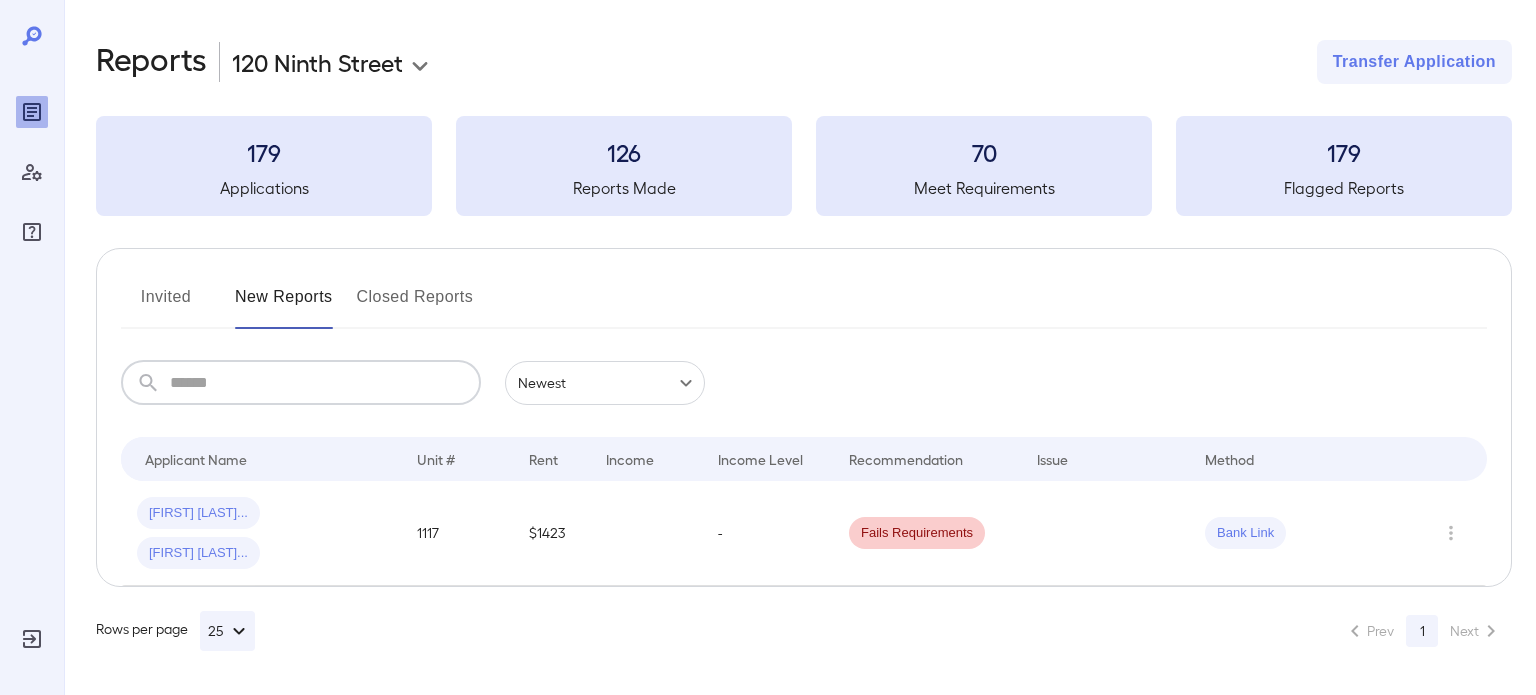 drag, startPoint x: 0, startPoint y: 0, endPoint x: 408, endPoint y: 618, distance: 740.5322 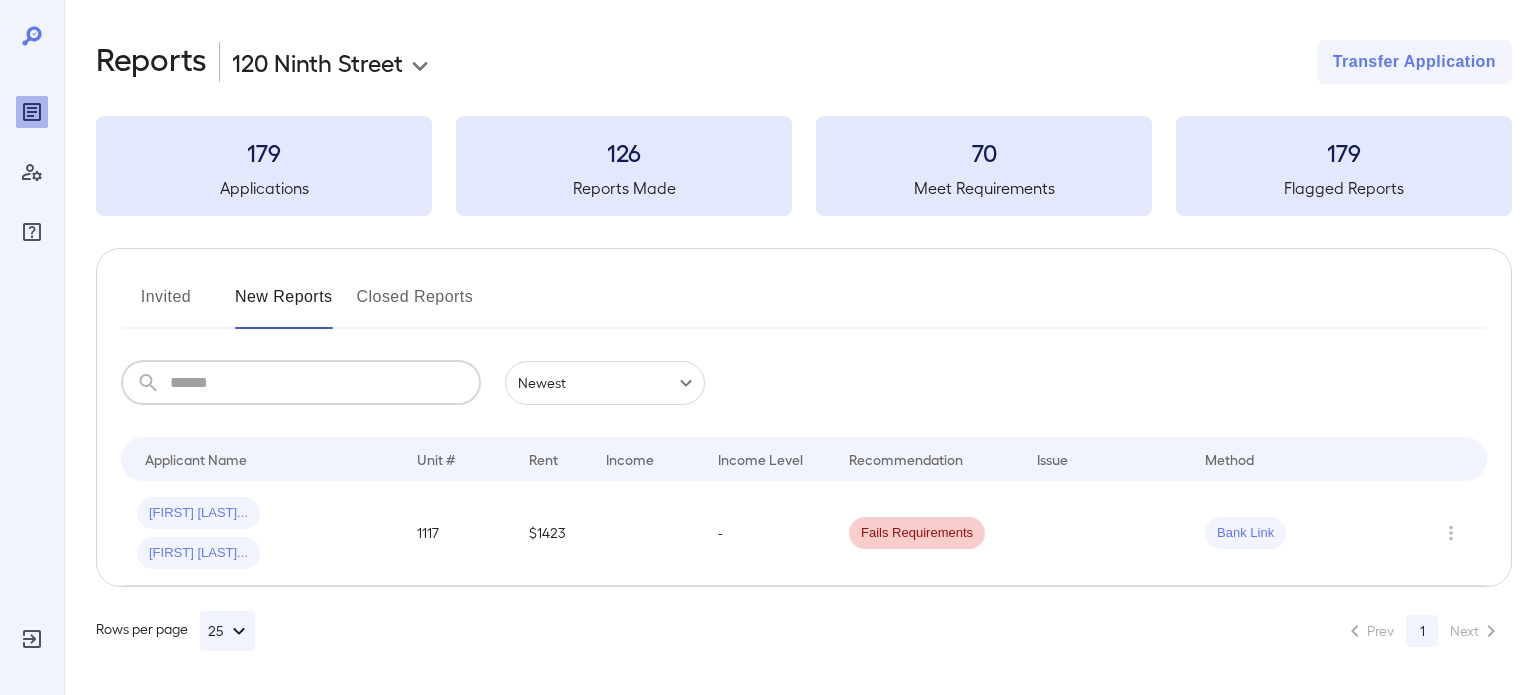 click on "**********" at bounding box center [800, 345] 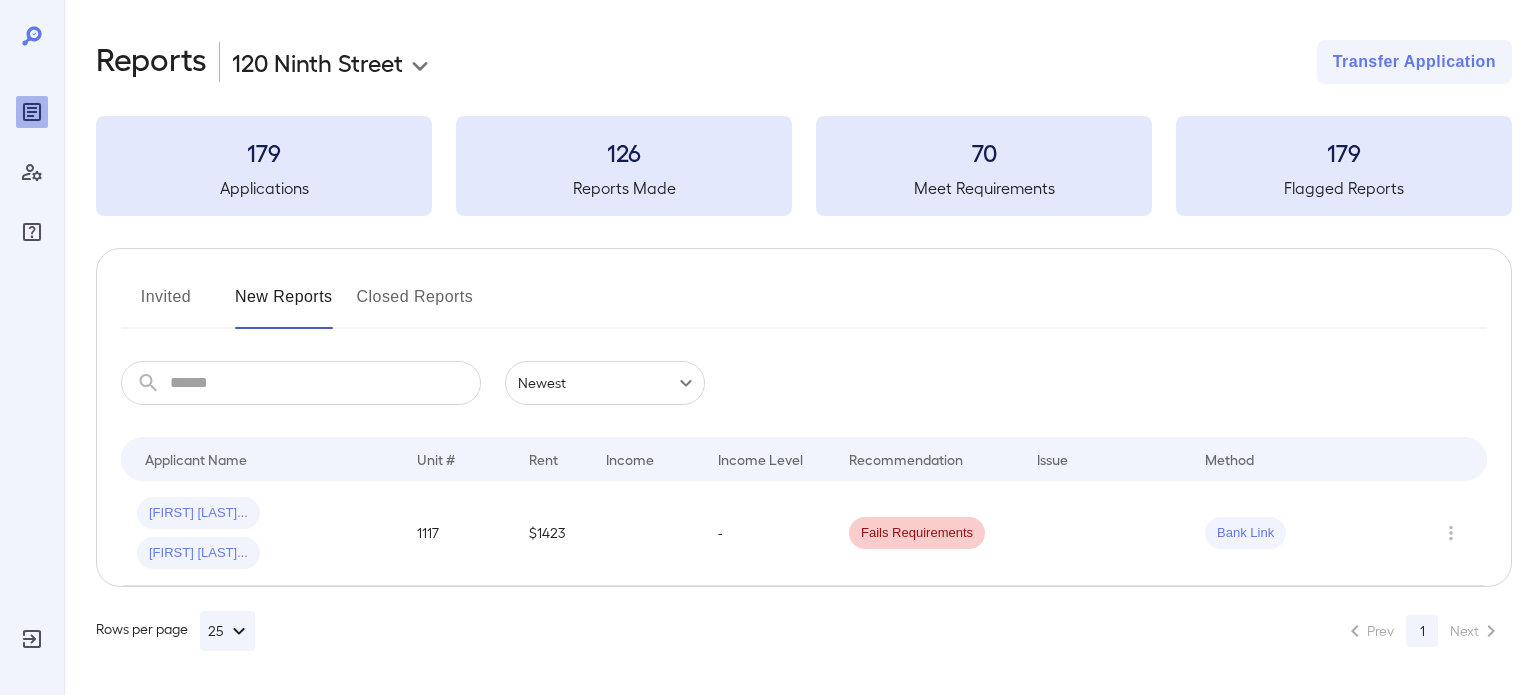 drag, startPoint x: 408, startPoint y: 618, endPoint x: 171, endPoint y: 303, distance: 394.20047 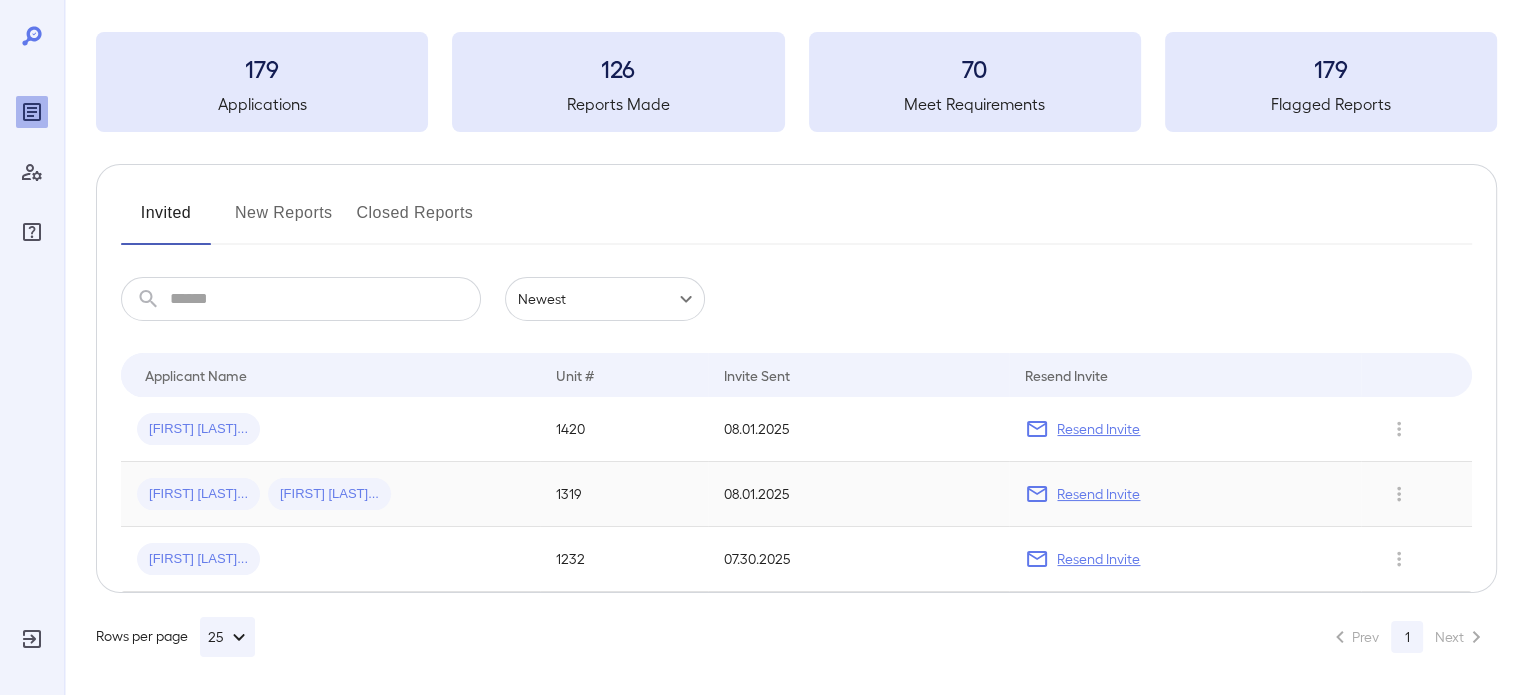 scroll, scrollTop: 84, scrollLeft: 0, axis: vertical 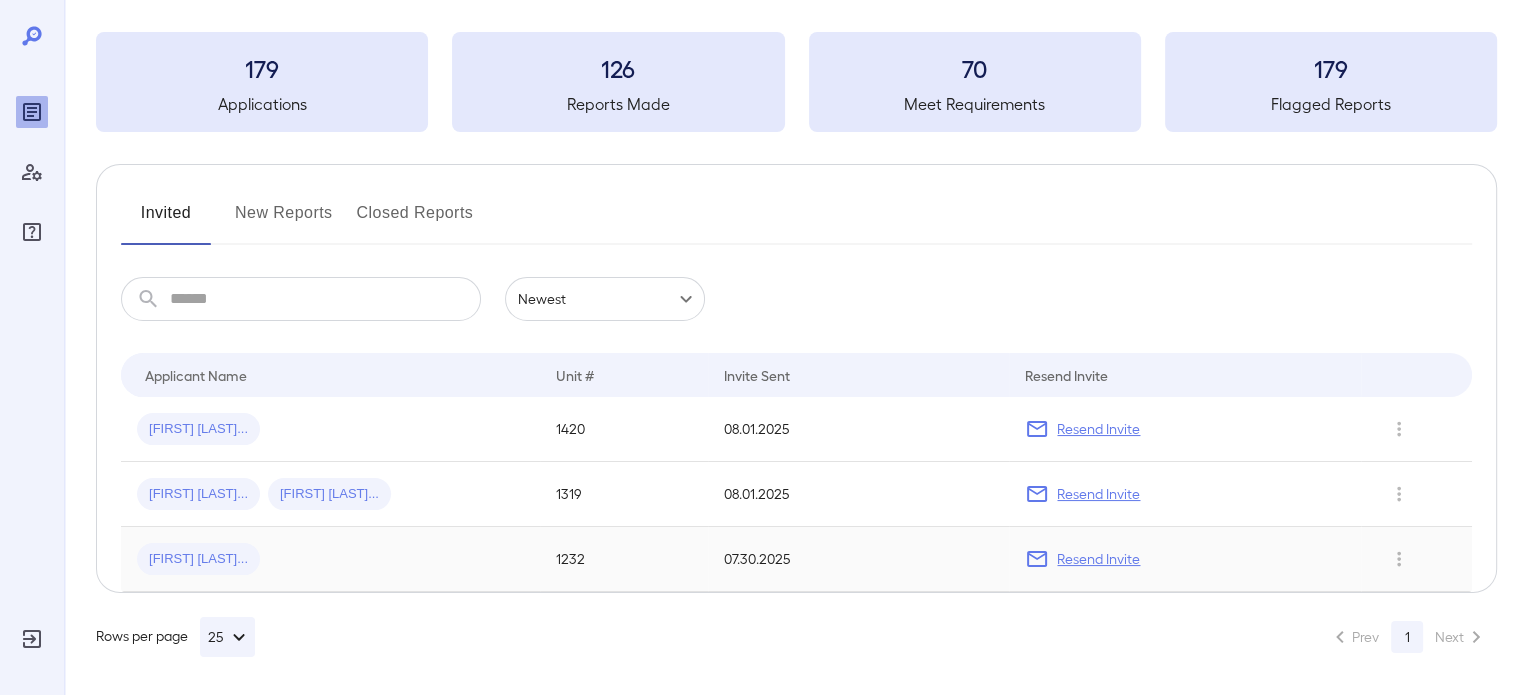 click on "Resend Invite" at bounding box center (1098, 559) 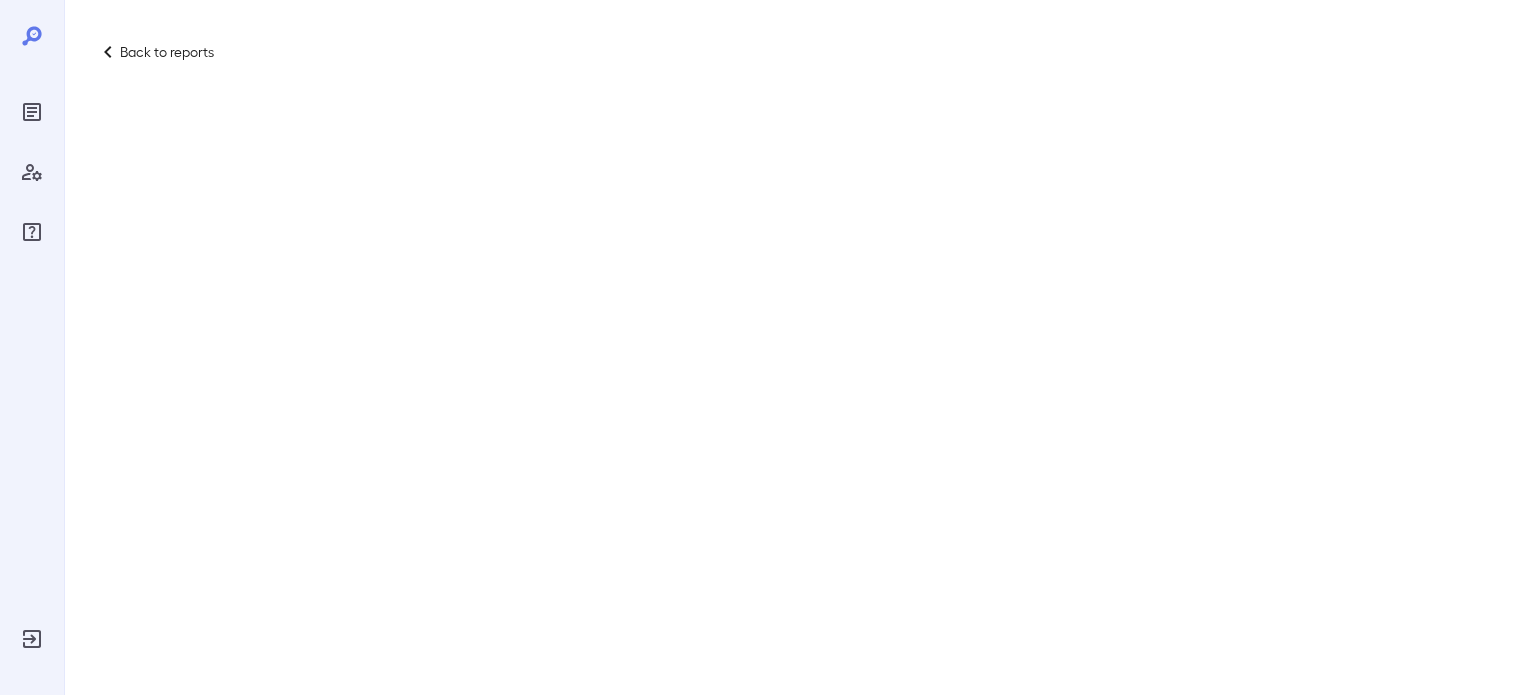 scroll, scrollTop: 0, scrollLeft: 0, axis: both 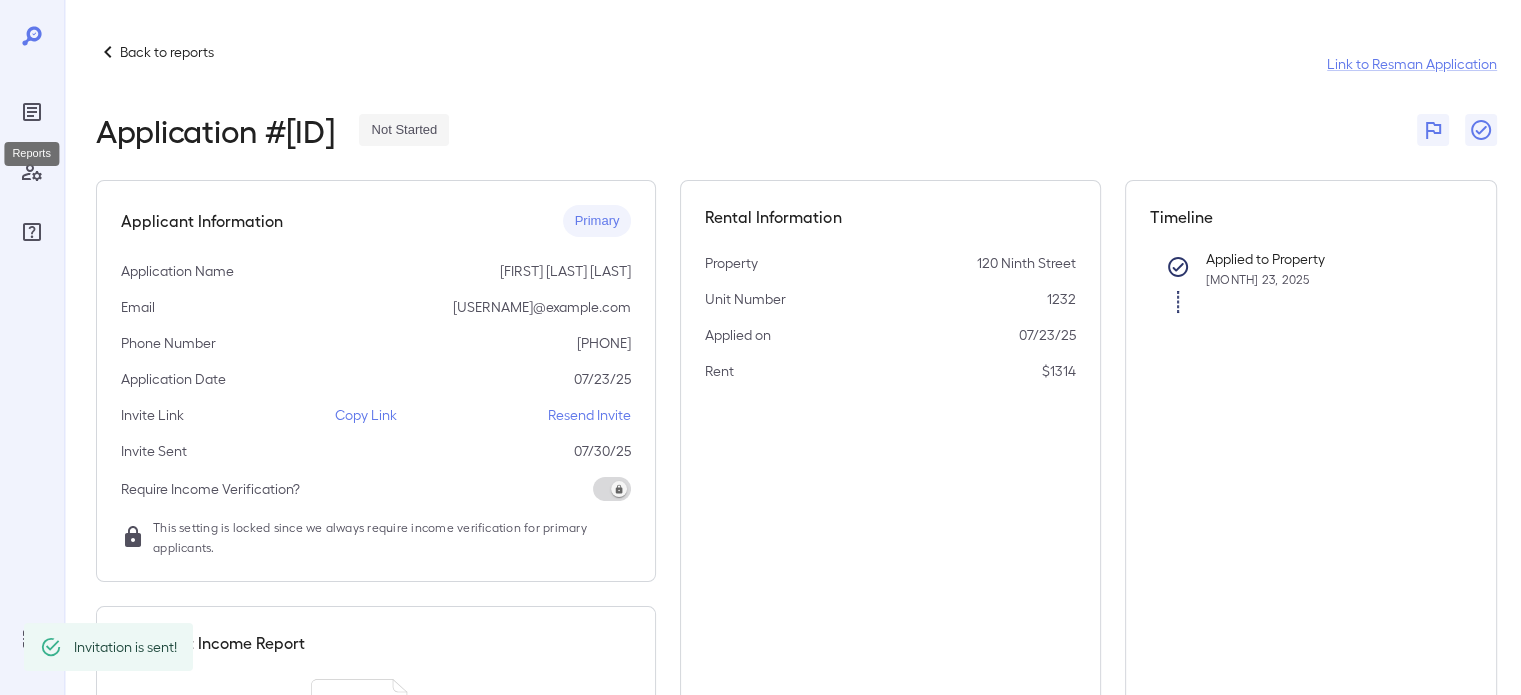 click 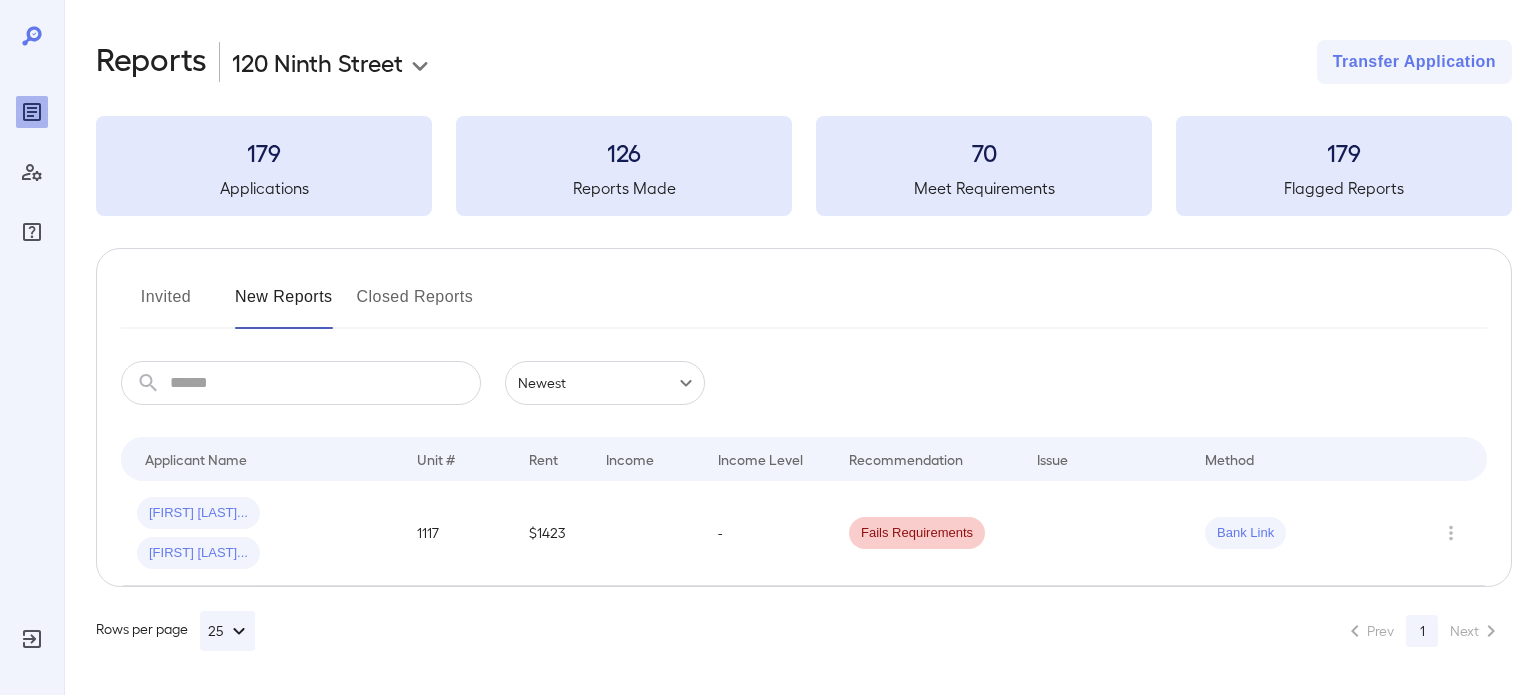 click on "Invited" at bounding box center [166, 305] 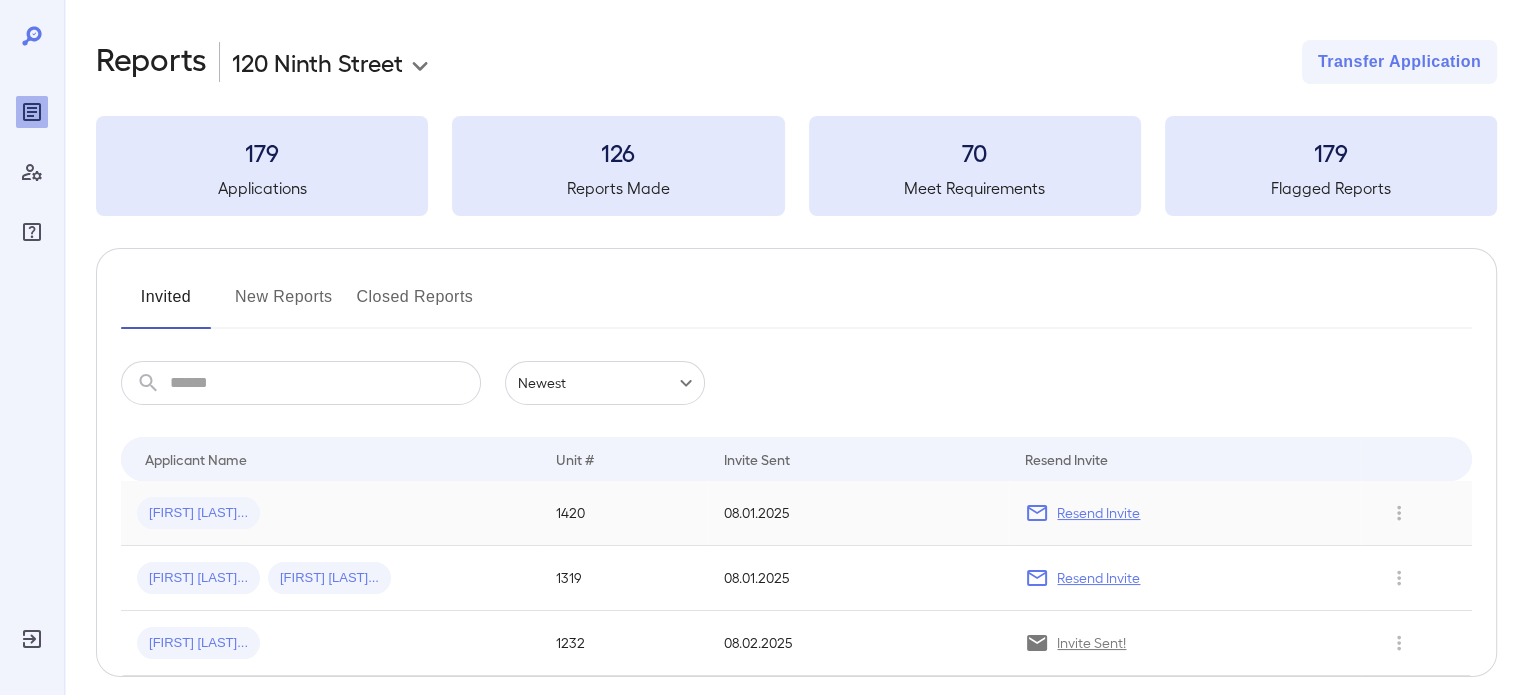 click on "Resend Invite" at bounding box center [1185, 513] 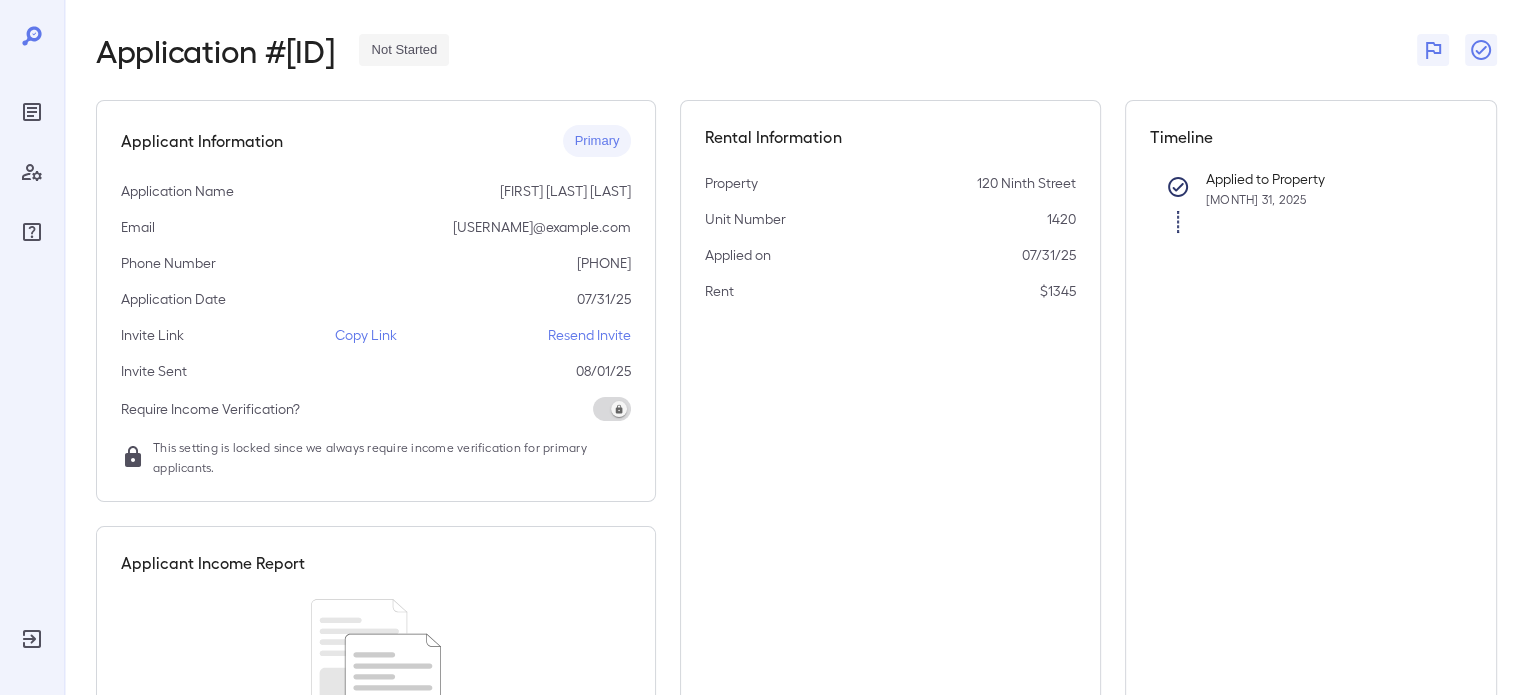 scroll, scrollTop: 0, scrollLeft: 0, axis: both 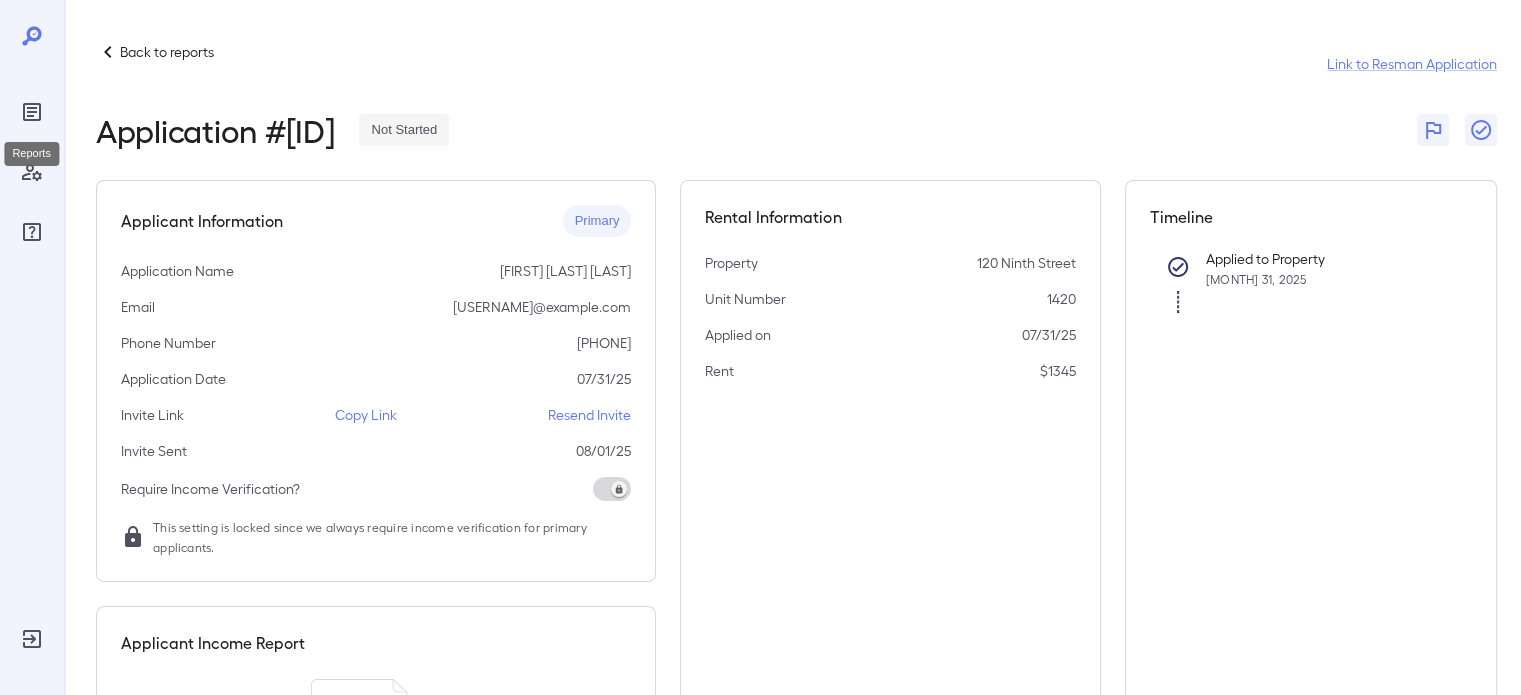 click 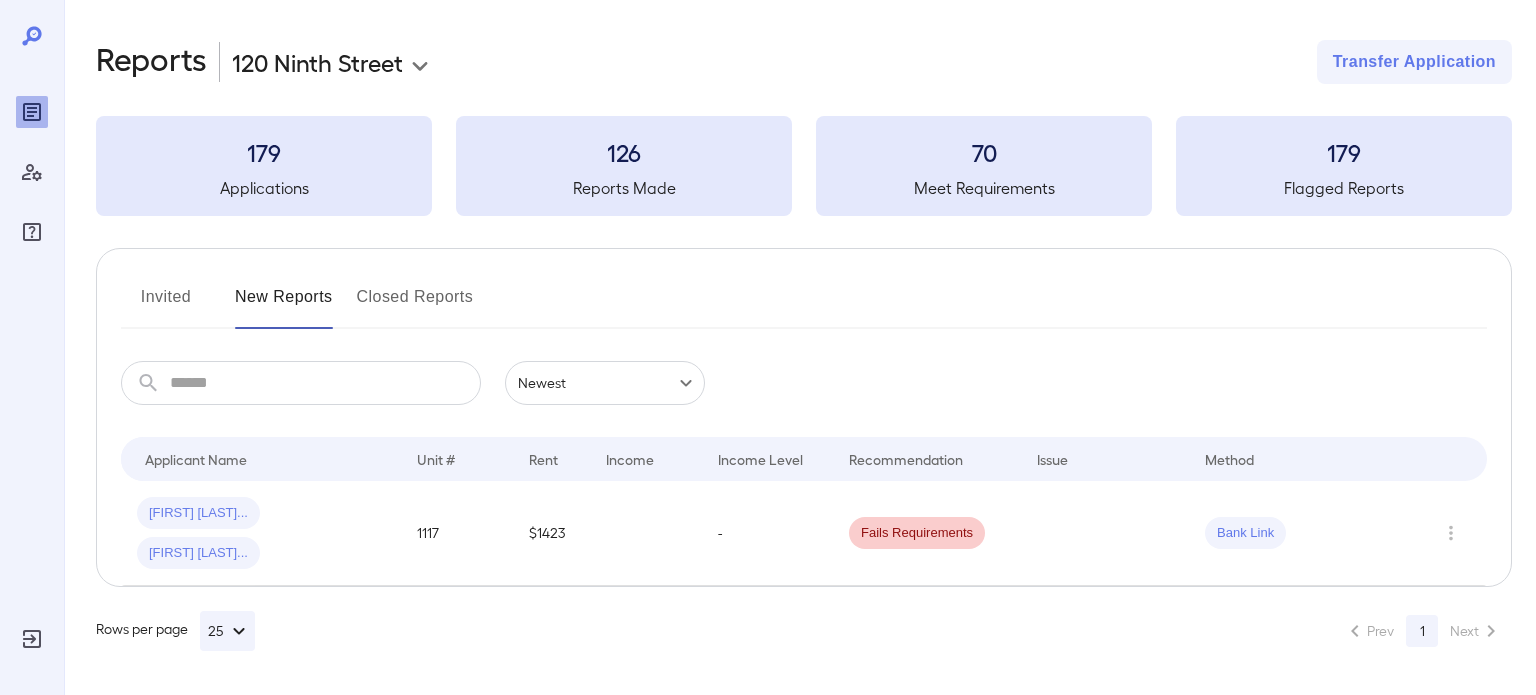 click on "Invited" at bounding box center (166, 305) 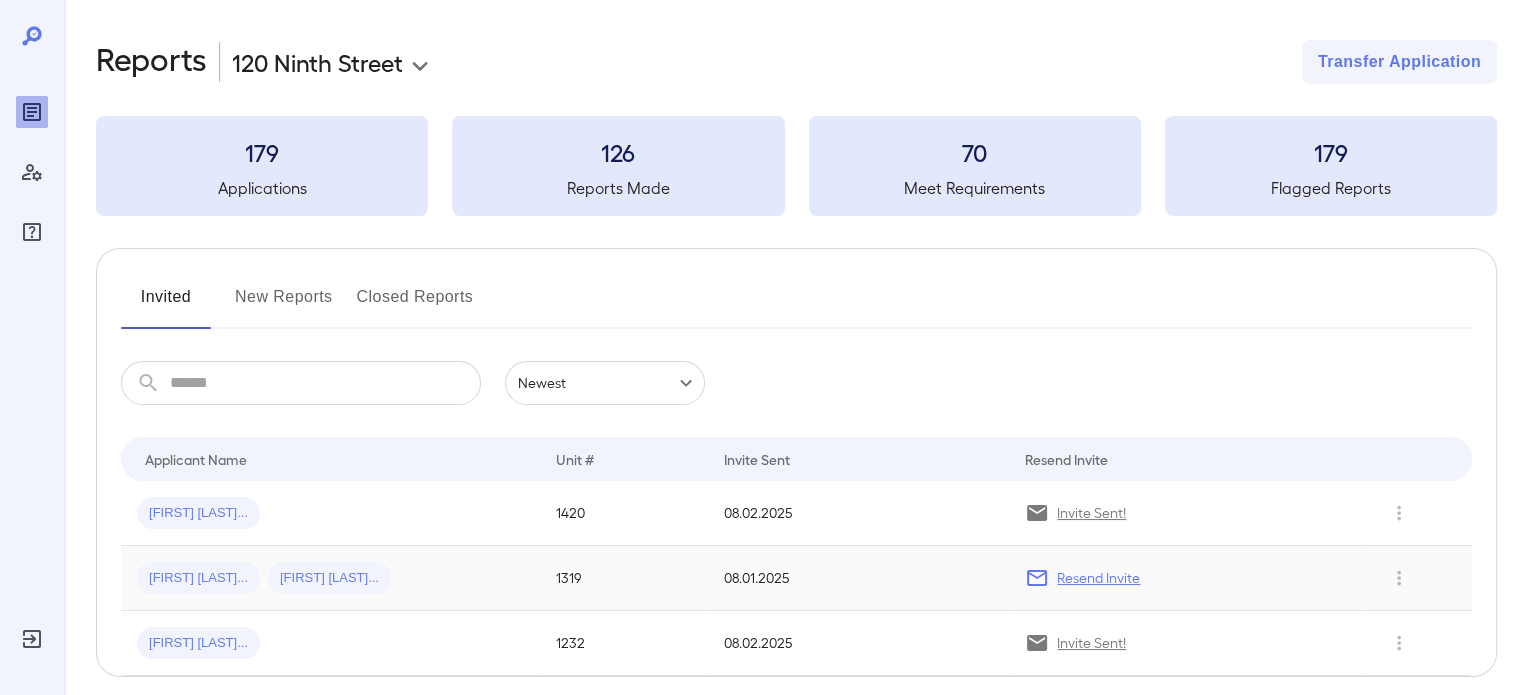 click on "Resend Invite" at bounding box center (1098, 578) 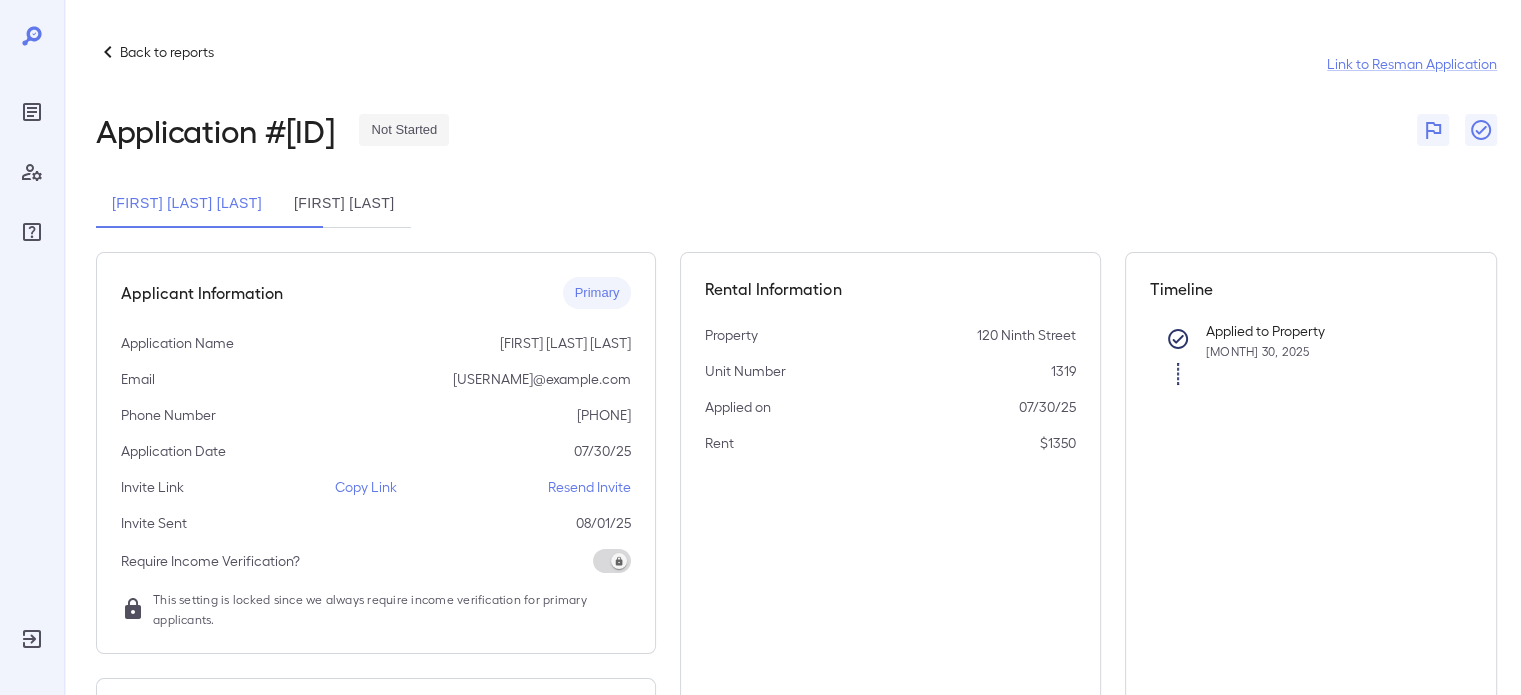 click on "Resend Invite" at bounding box center [589, 487] 